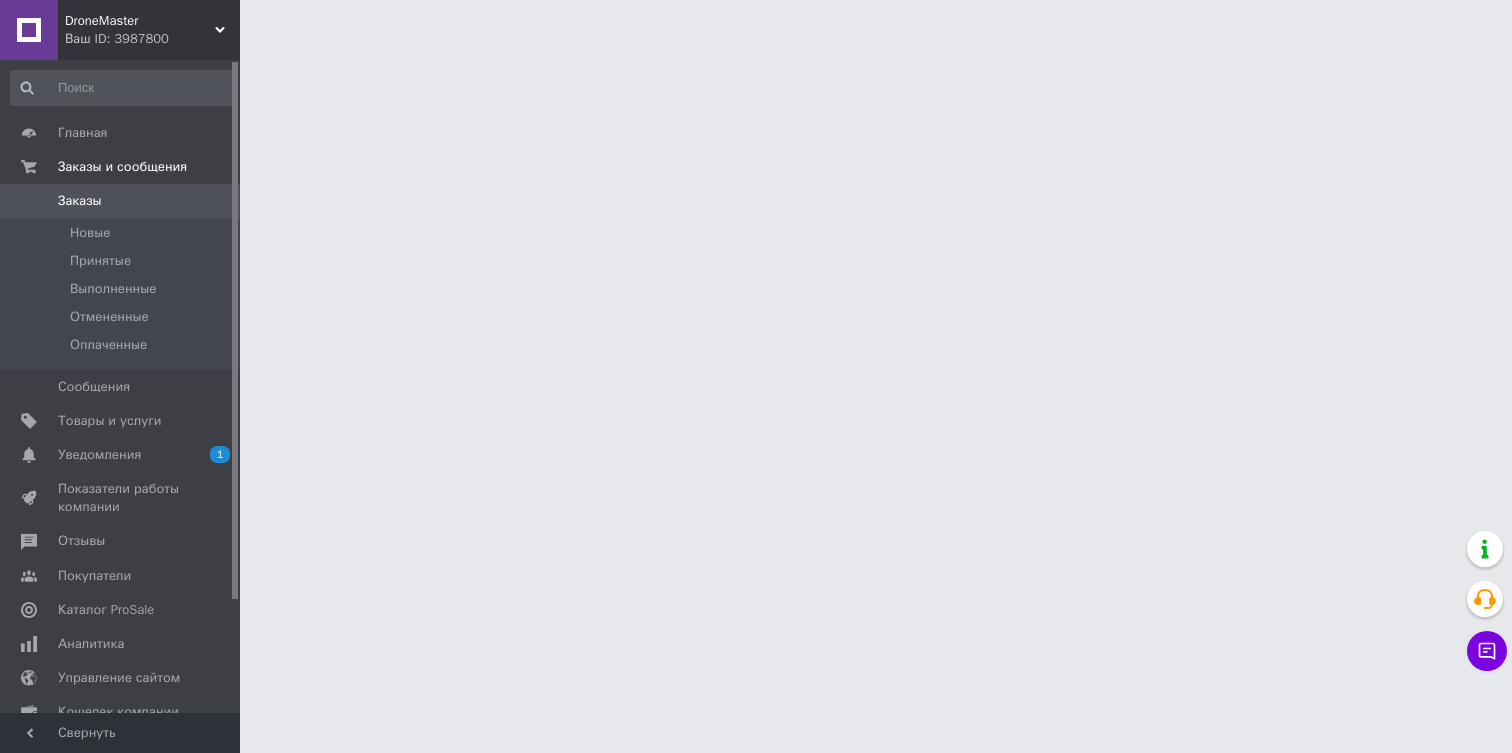 scroll, scrollTop: 0, scrollLeft: 0, axis: both 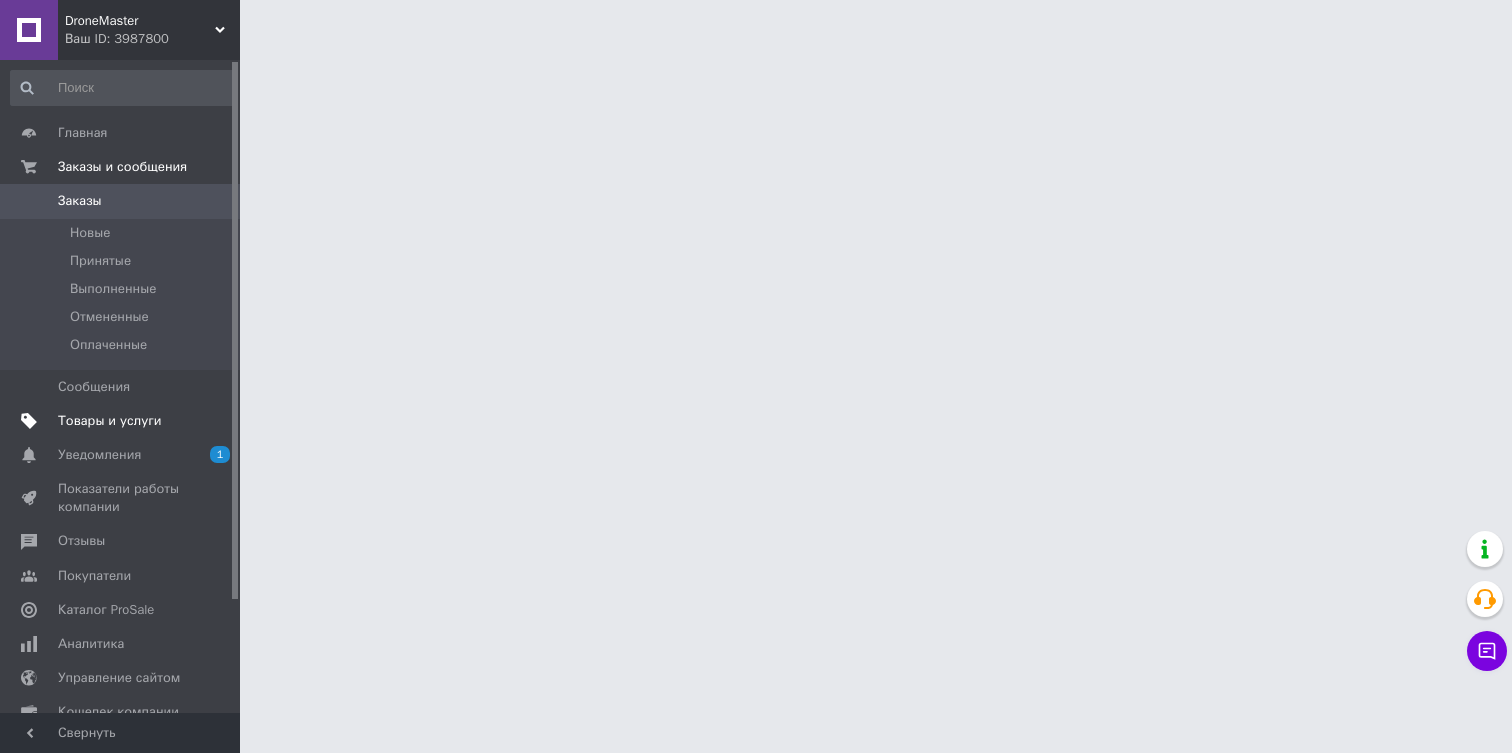 click on "Товары и услуги" at bounding box center [110, 421] 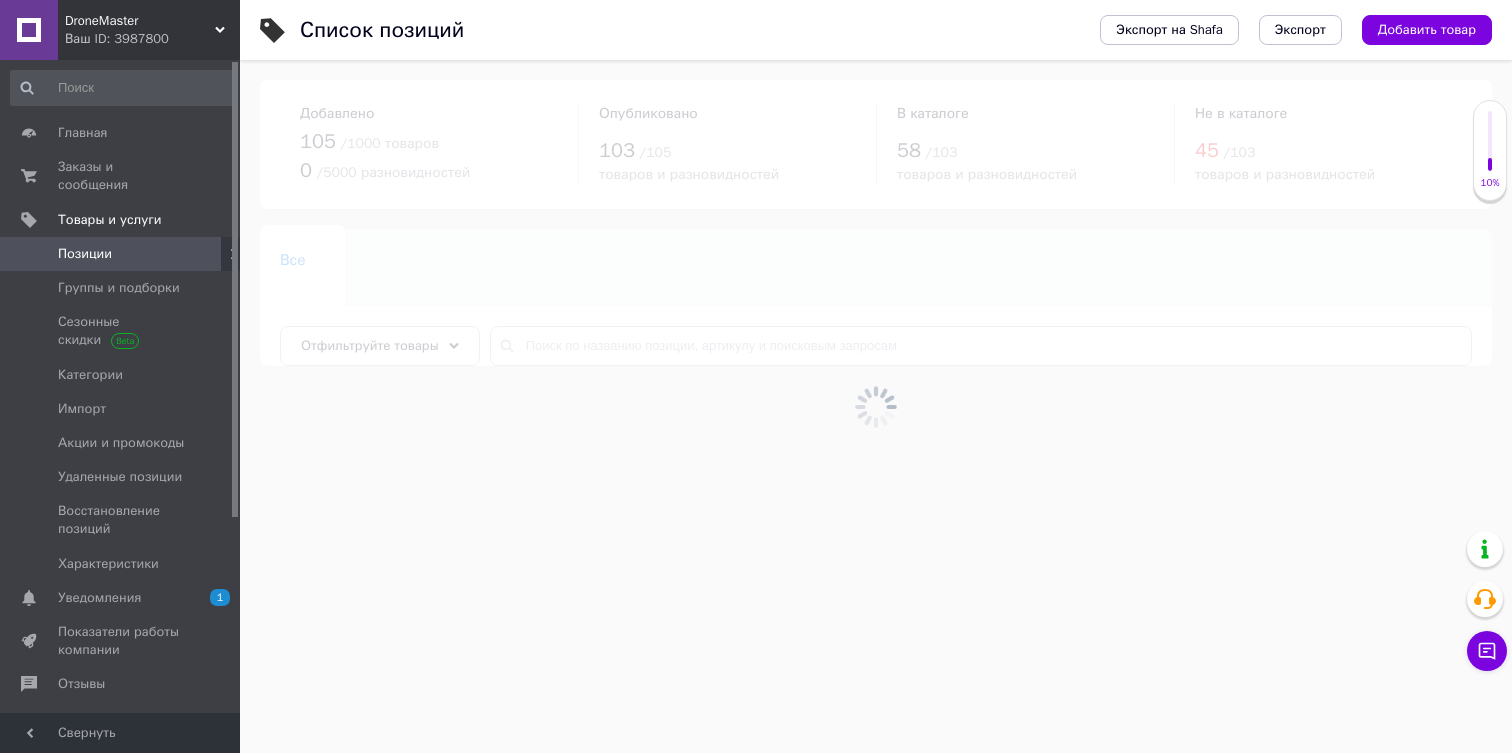 click at bounding box center [876, 406] 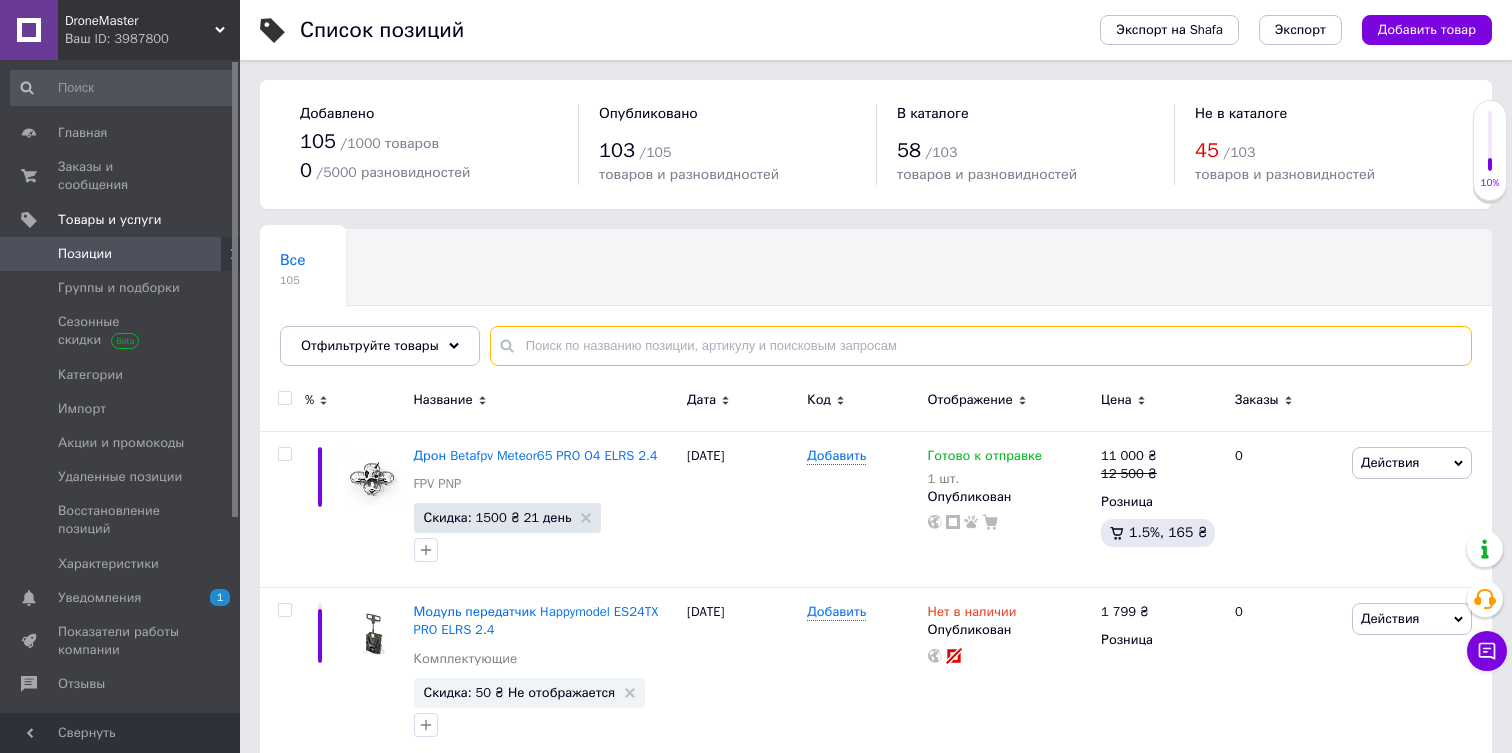 click at bounding box center (981, 346) 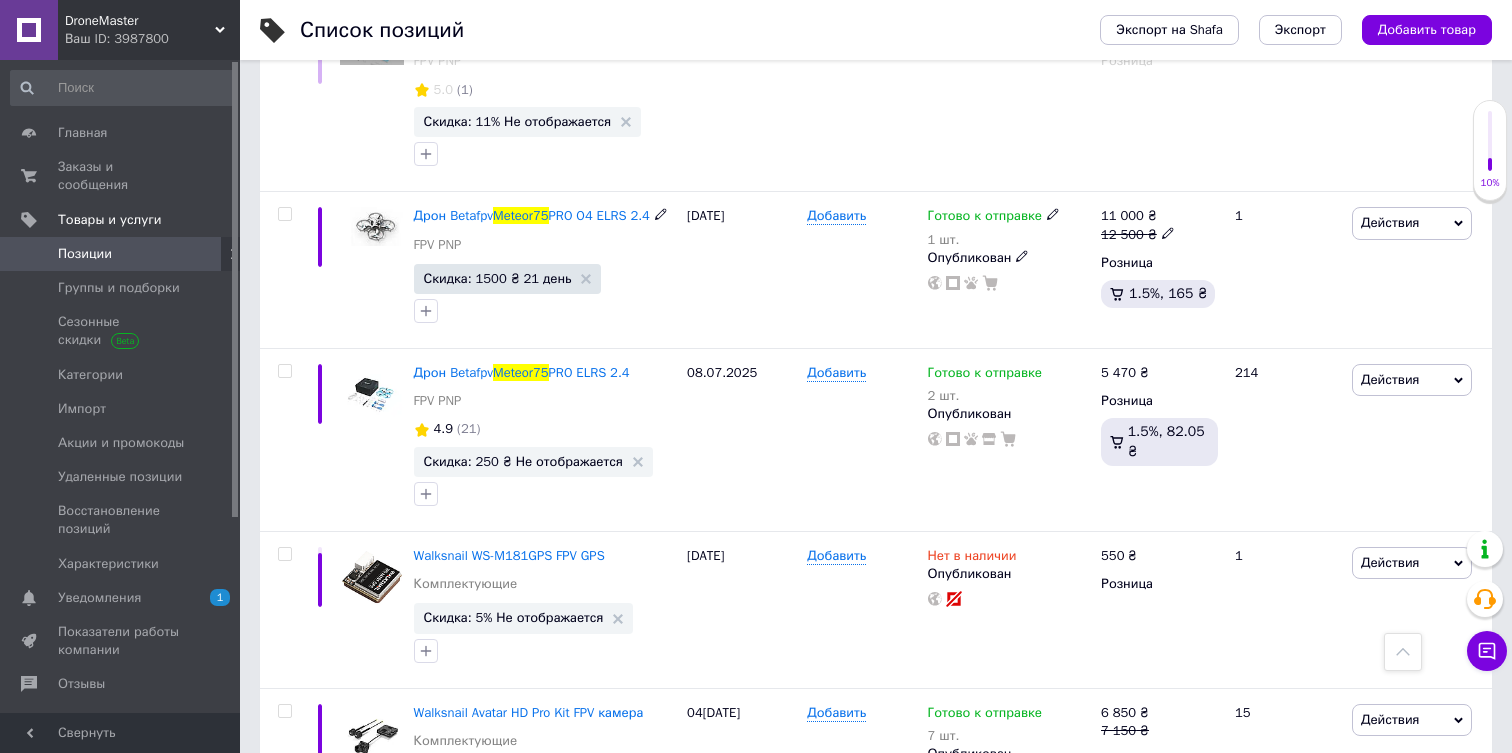 scroll, scrollTop: 582, scrollLeft: 0, axis: vertical 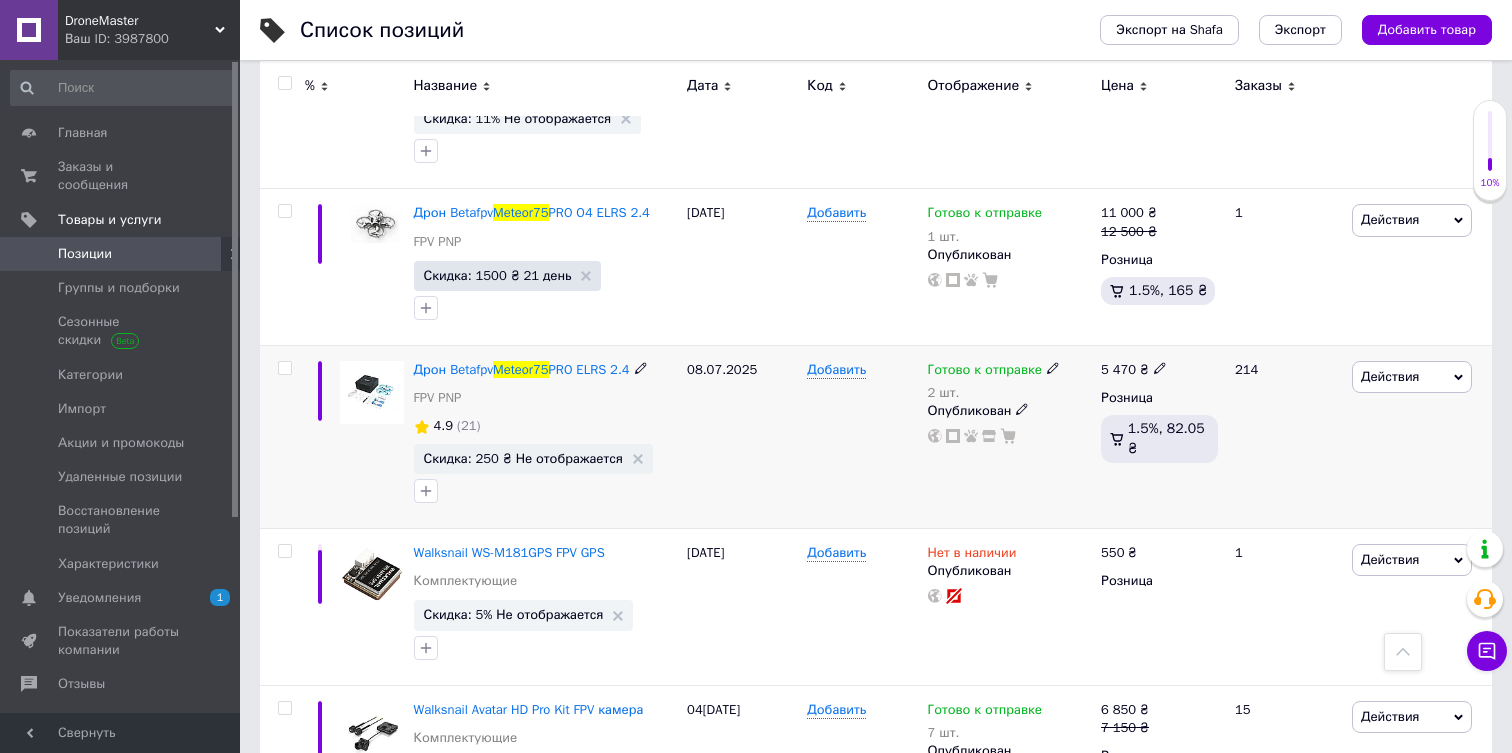 type on "meteor75" 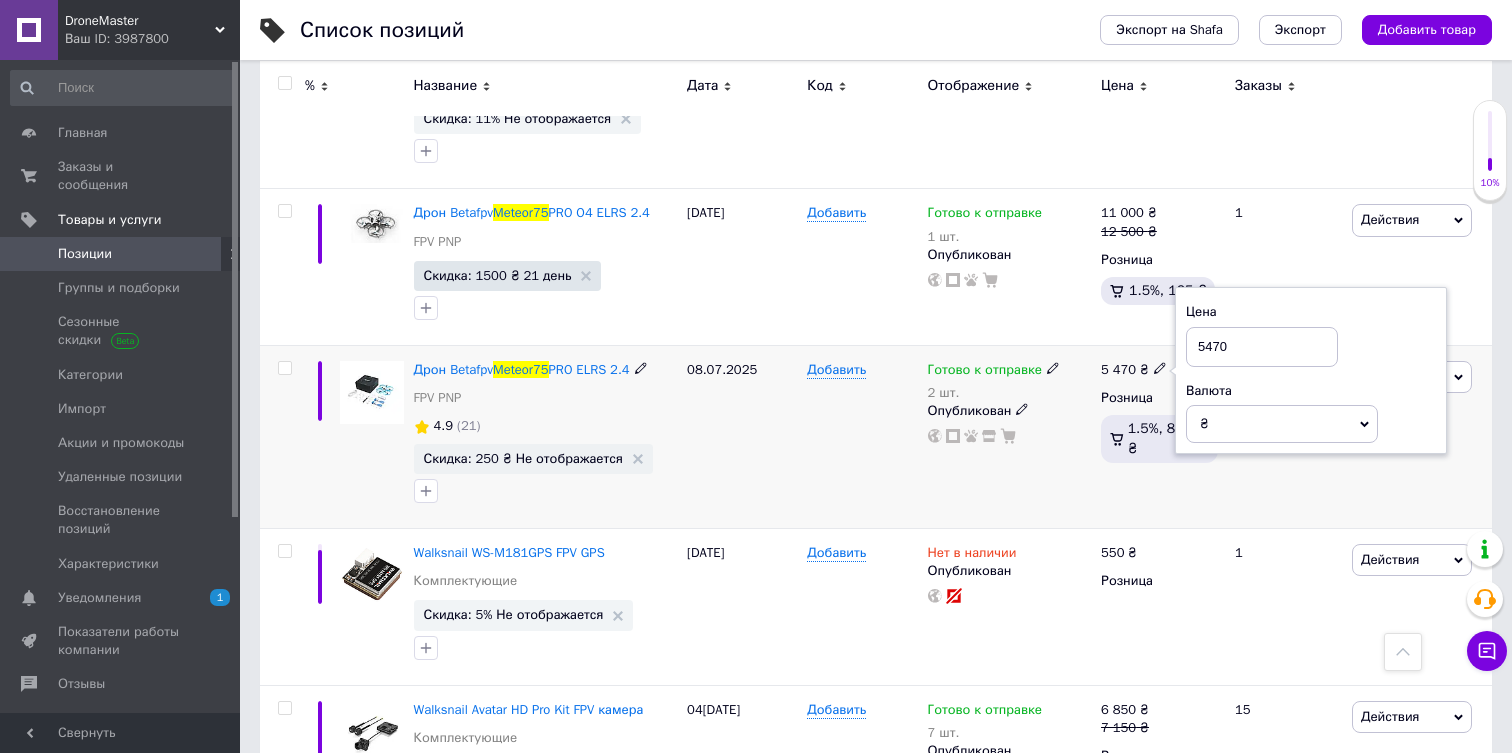 click on "214" at bounding box center (1285, 436) 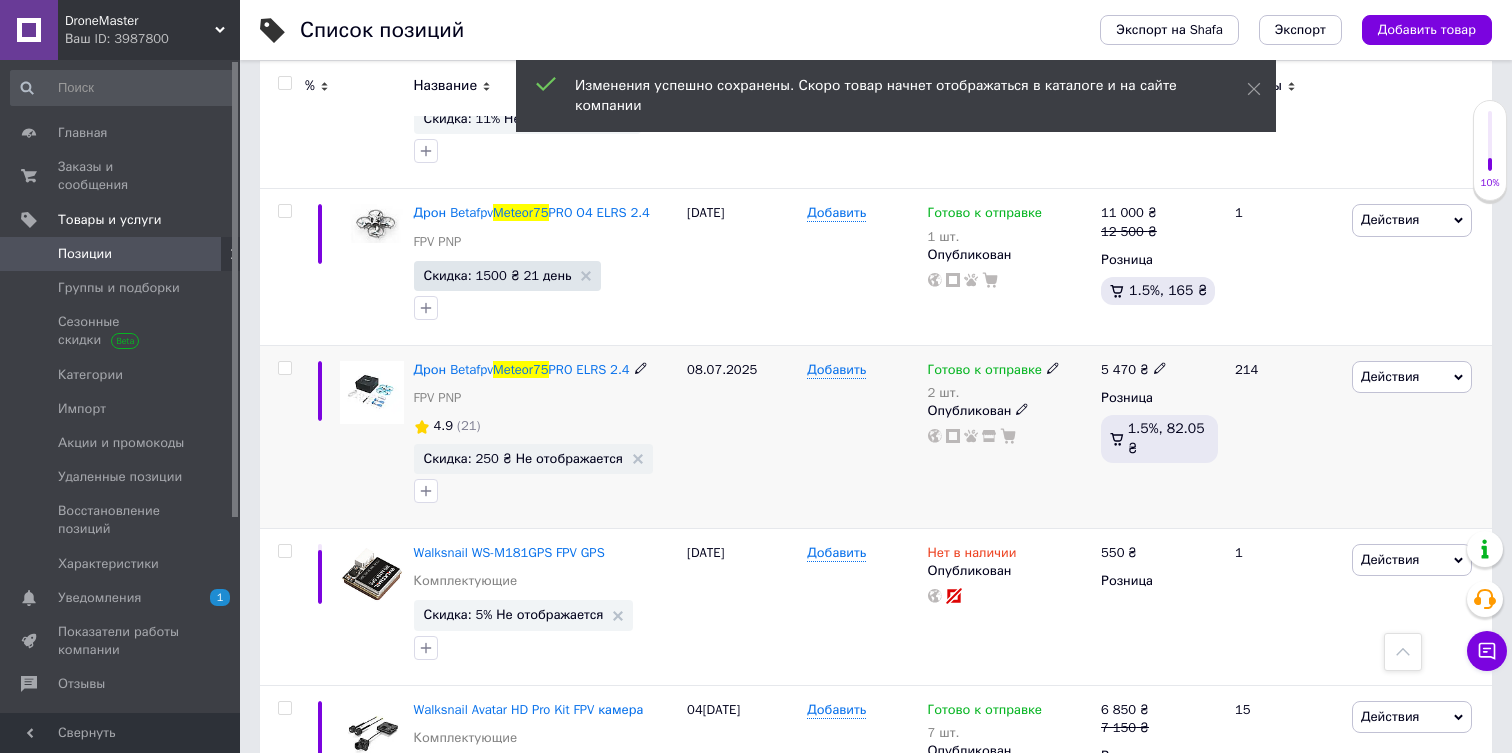 click on "Действия" at bounding box center (1412, 377) 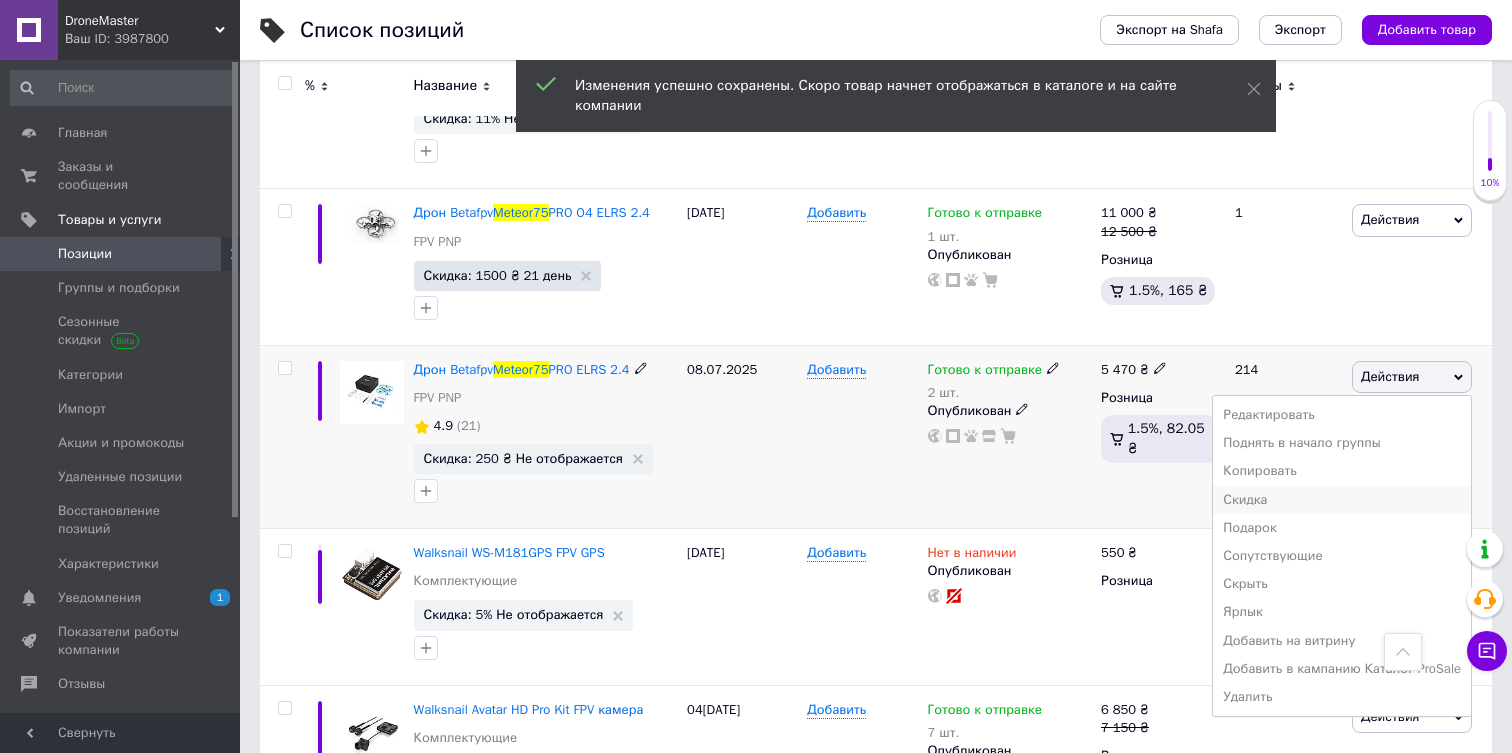 click on "Скидка" at bounding box center [1342, 500] 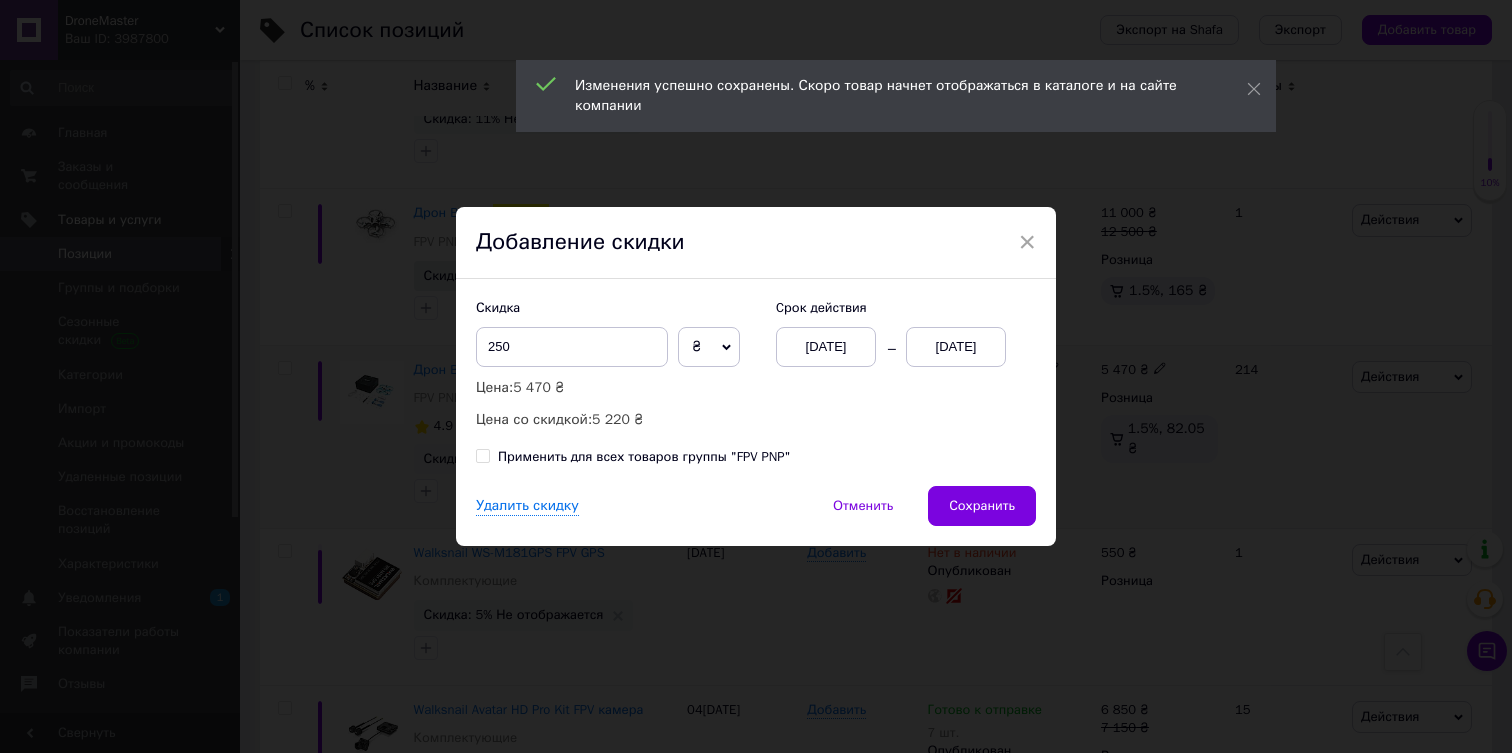 click on "[DATE]" at bounding box center (956, 347) 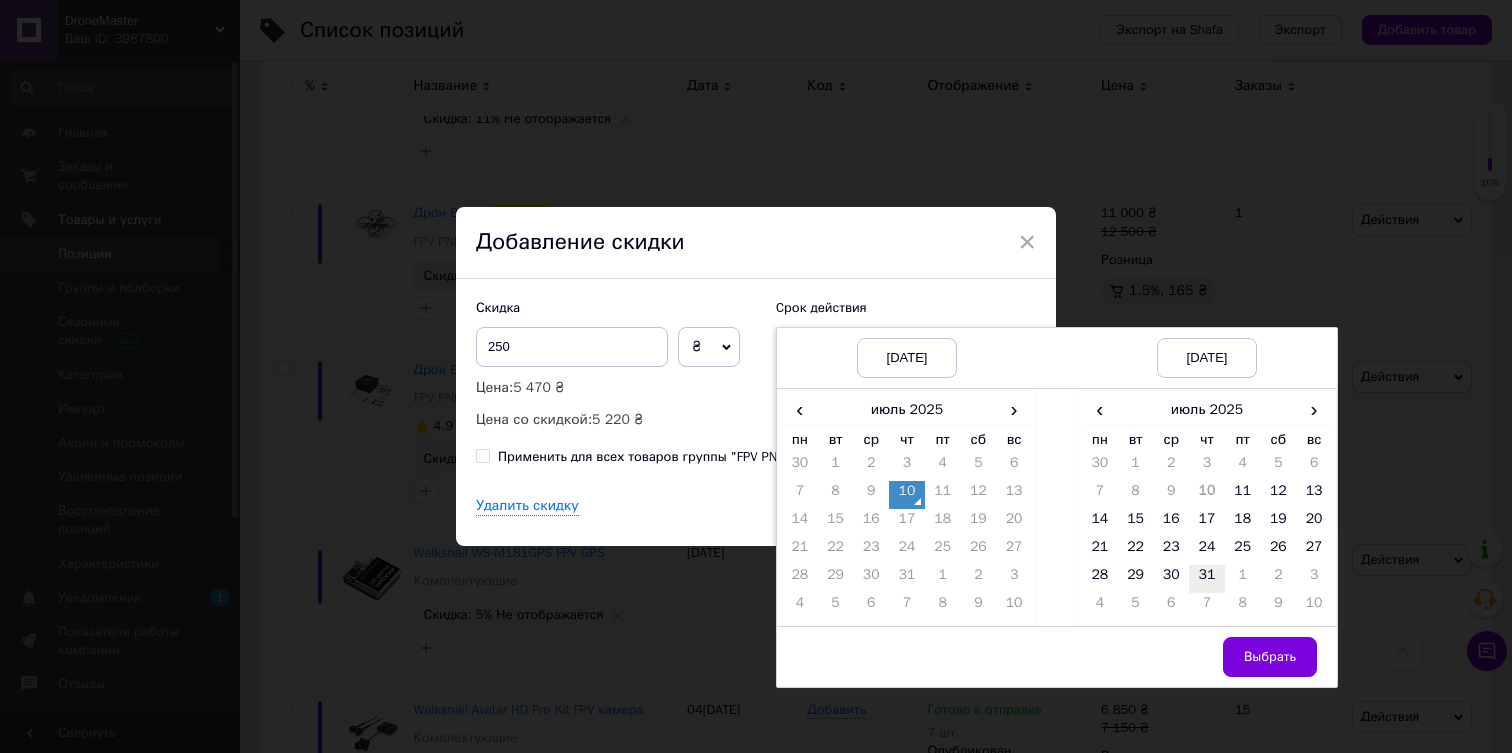 click on "31" at bounding box center (1207, 579) 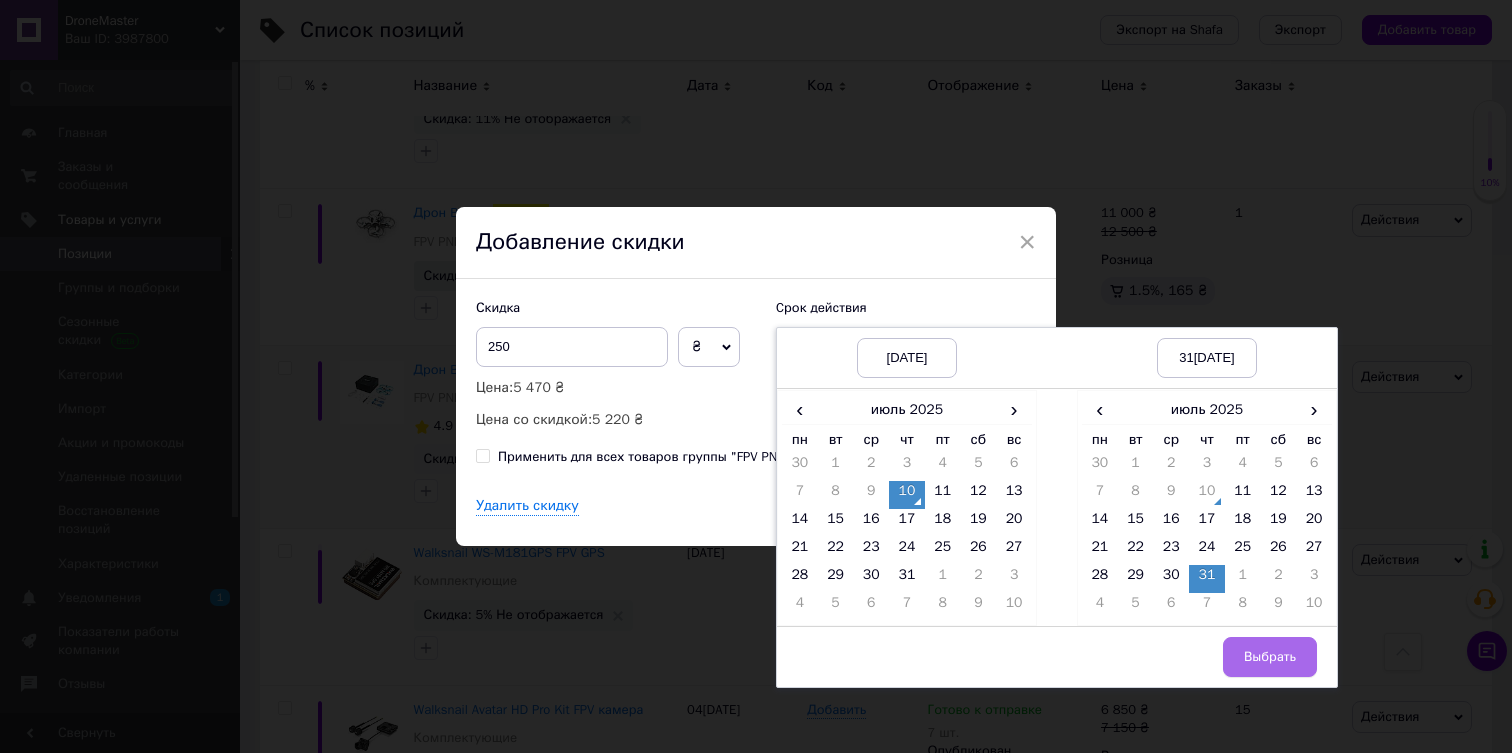 click on "Выбрать" at bounding box center [1270, 657] 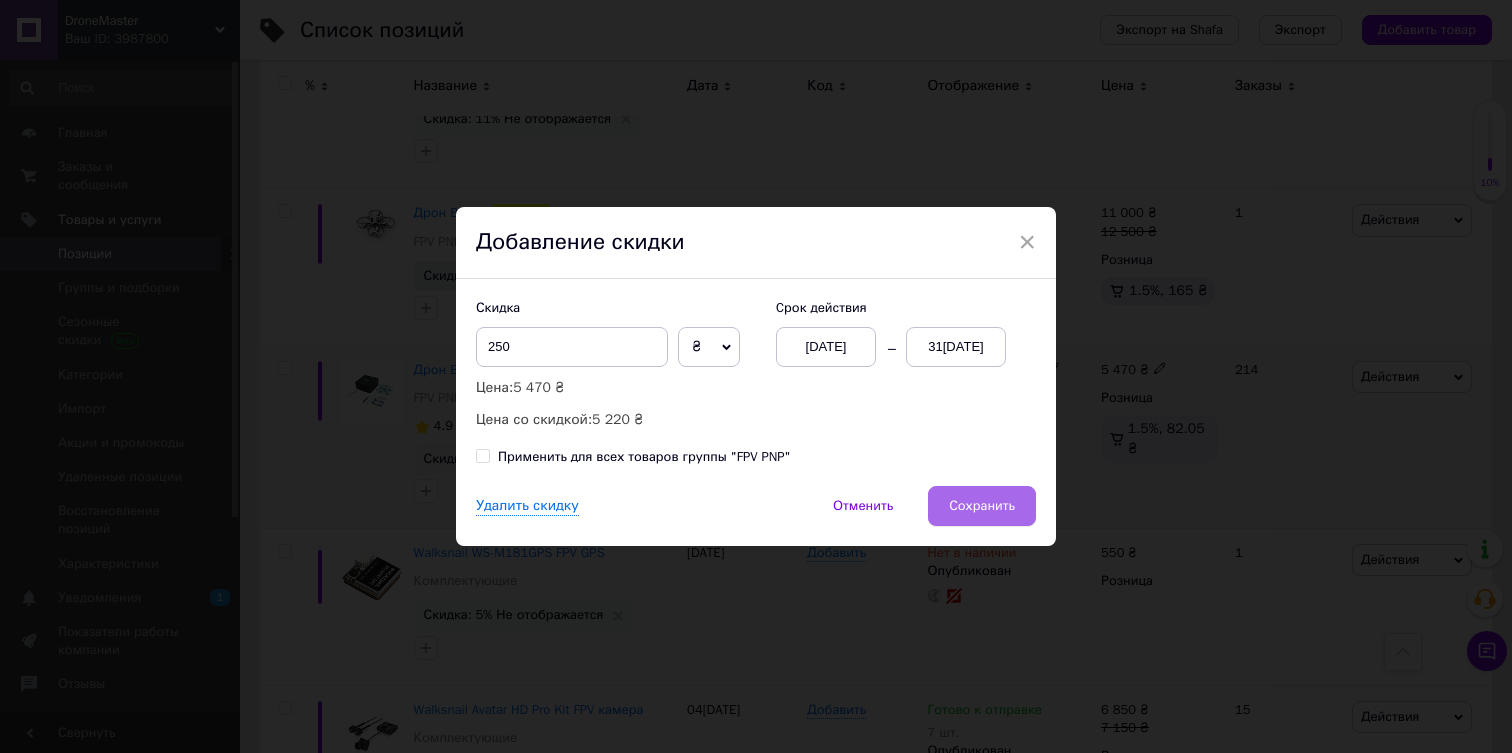 click on "Сохранить" at bounding box center [982, 506] 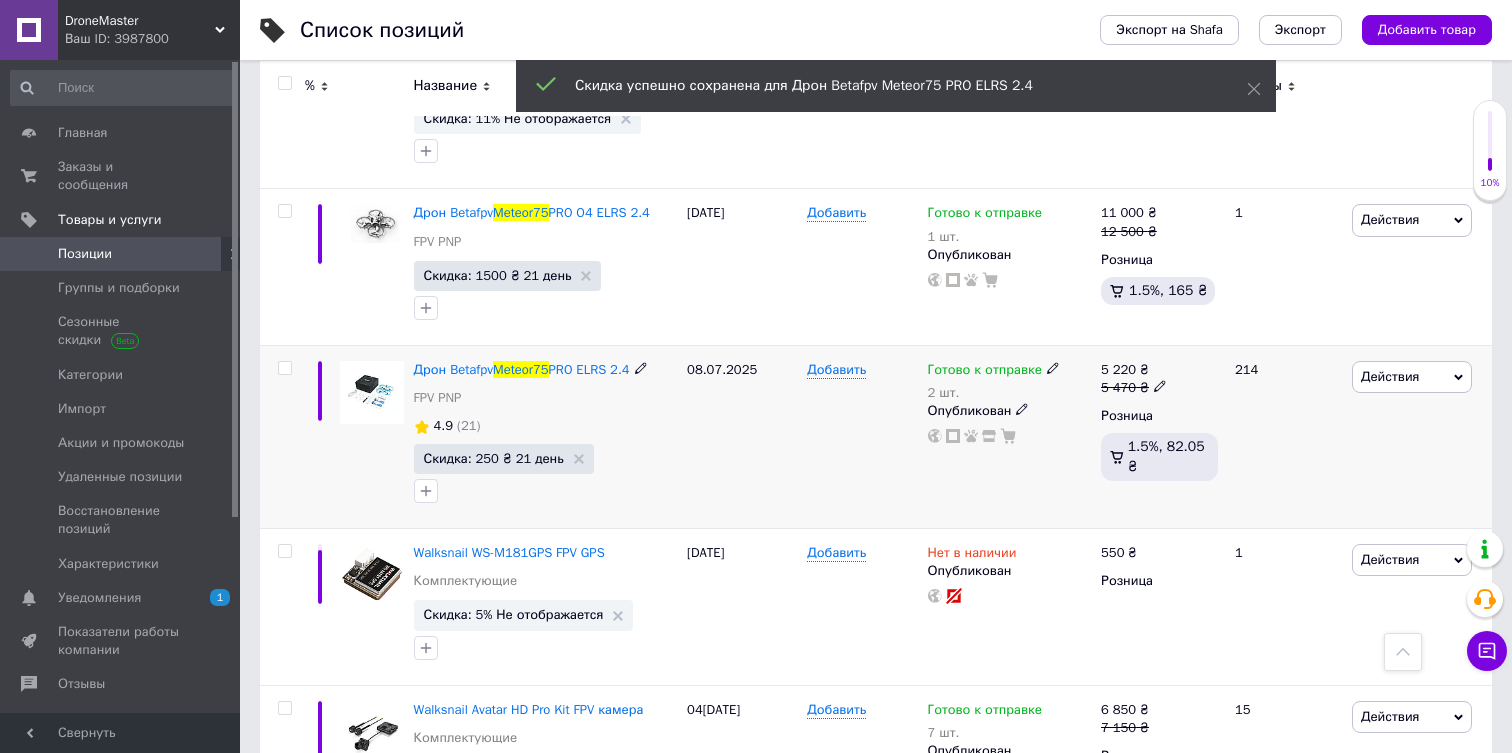 click 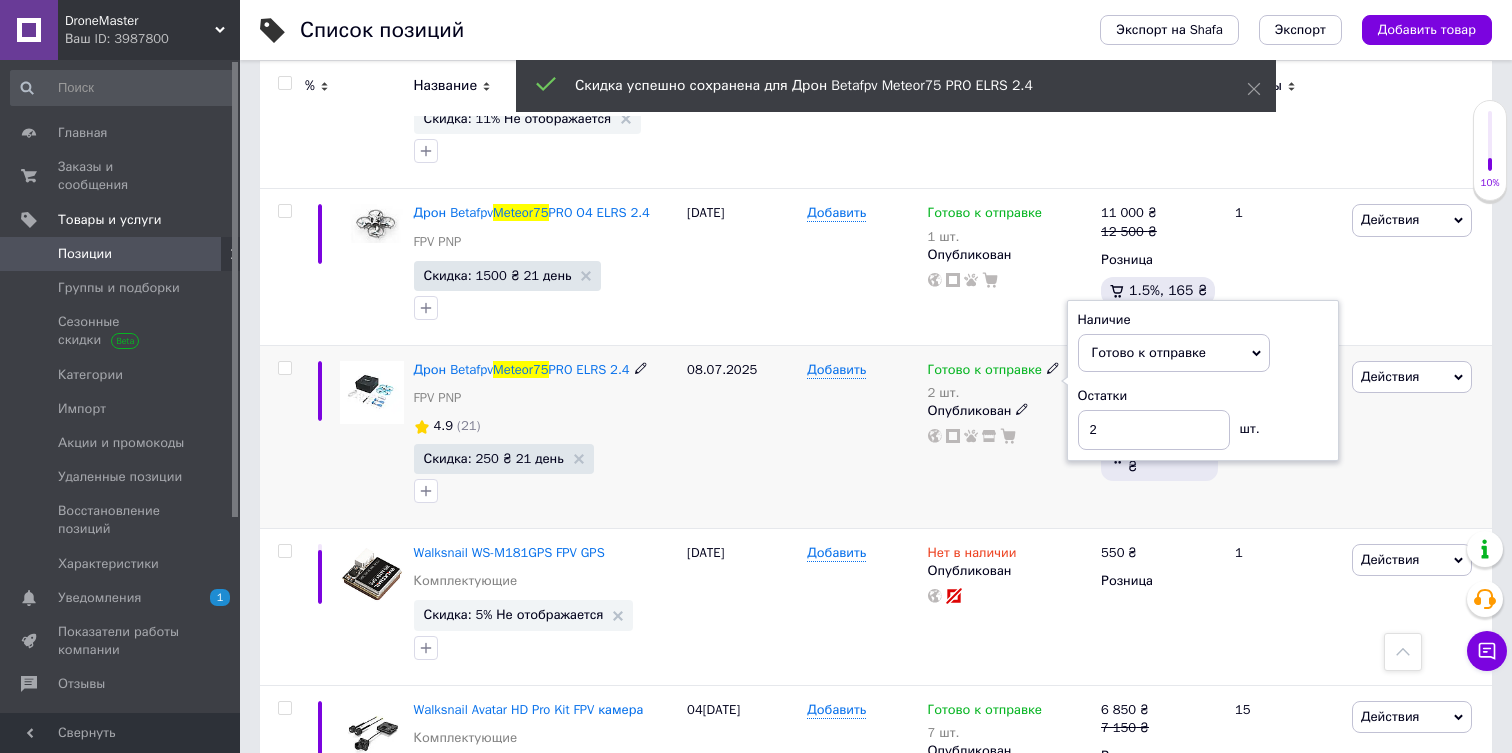 click on "Наличие Готово к отправке В наличии Нет в наличии Под заказ Остатки 2 шт." at bounding box center [1203, 381] 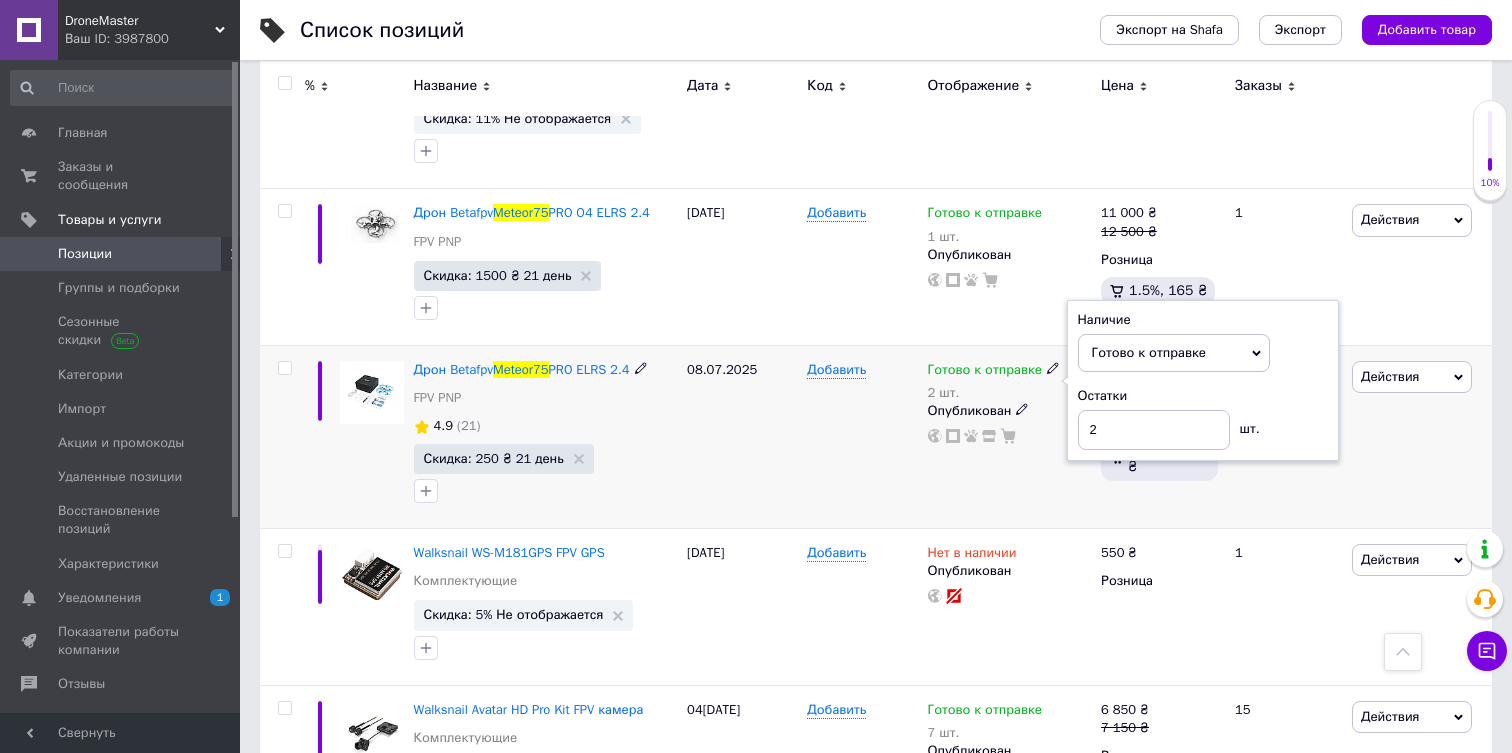 click on "Действия Редактировать Поднять в начало группы Копировать Скидка Подарок Сопутствующие Скрыть Ярлык Добавить на витрину Добавить в кампанию Каталог ProSale Удалить" at bounding box center (1419, 436) 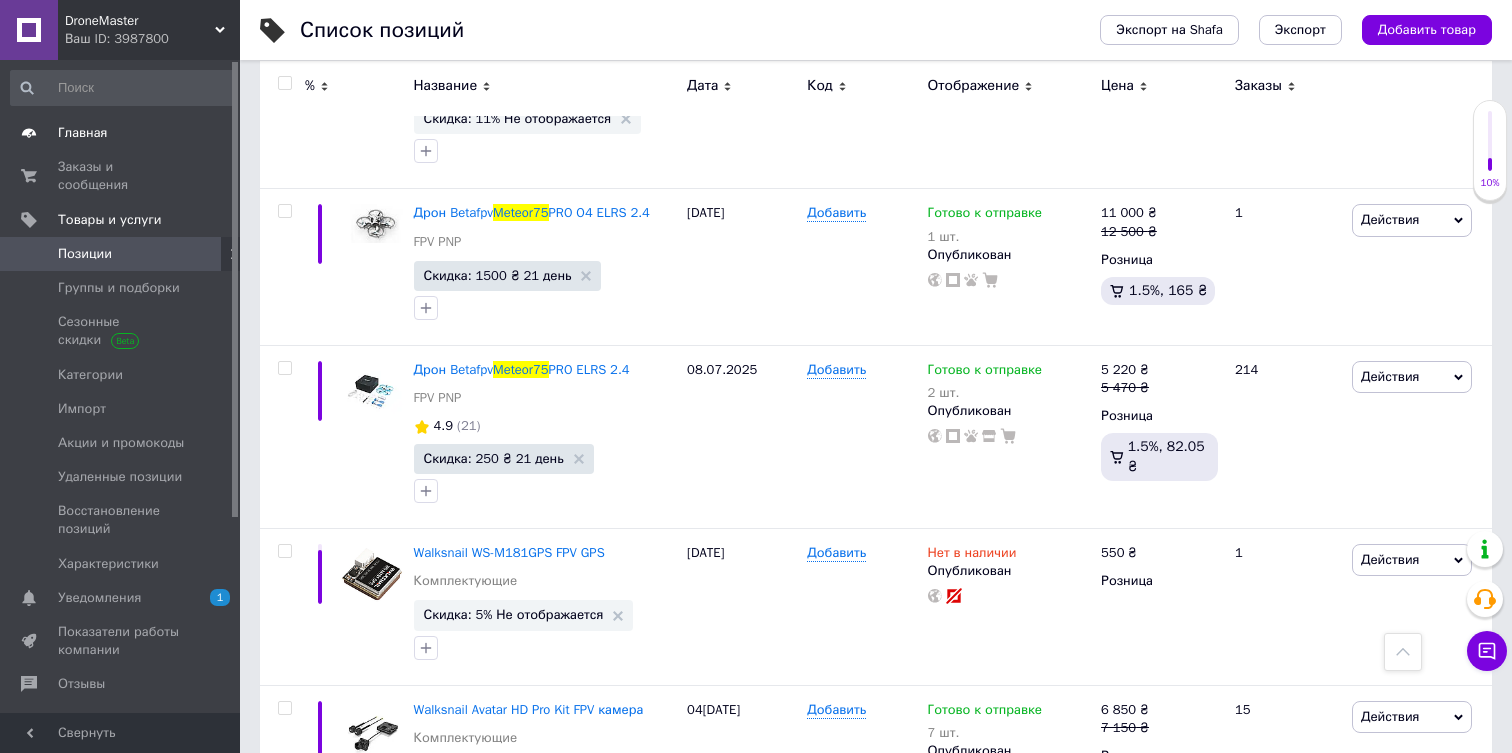 click on "Главная" at bounding box center (123, 133) 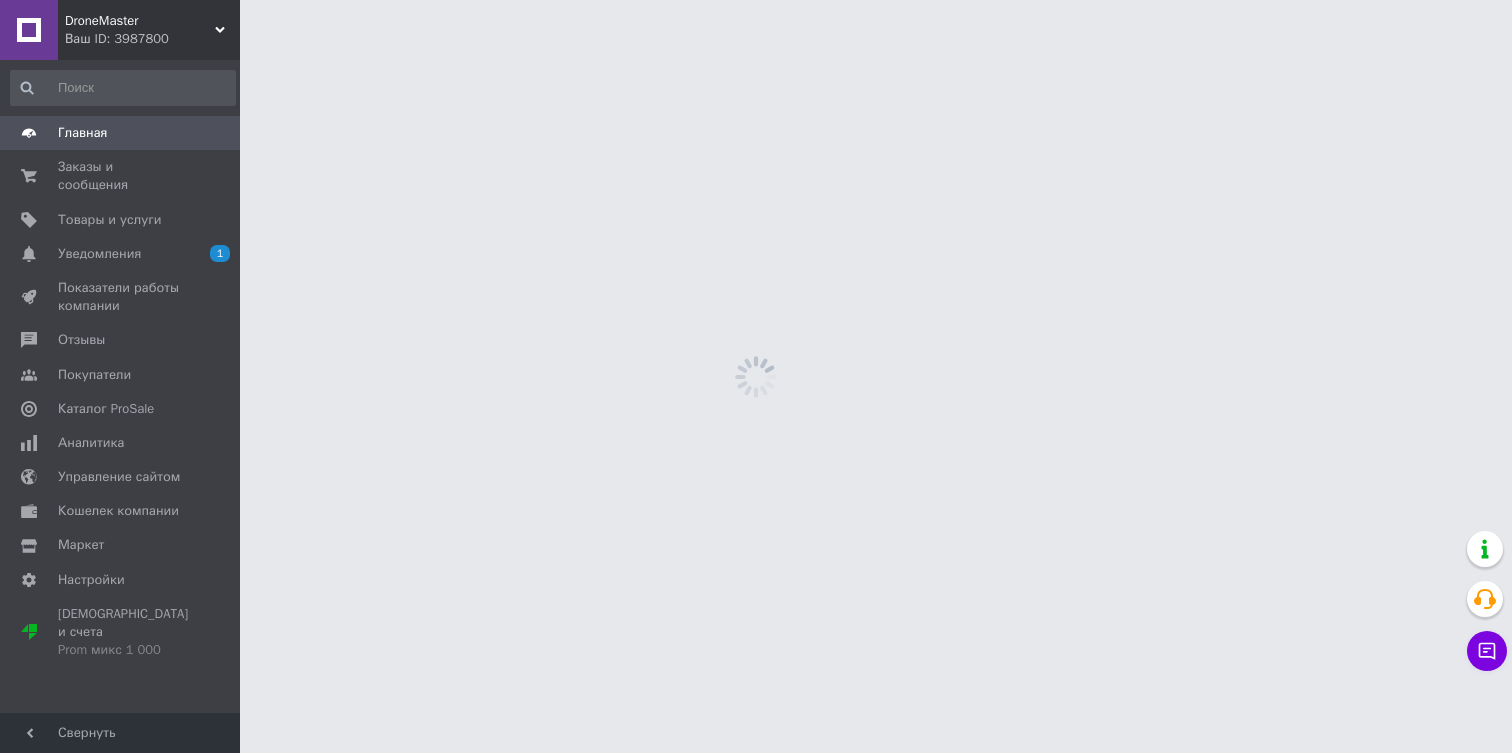 scroll, scrollTop: 0, scrollLeft: 0, axis: both 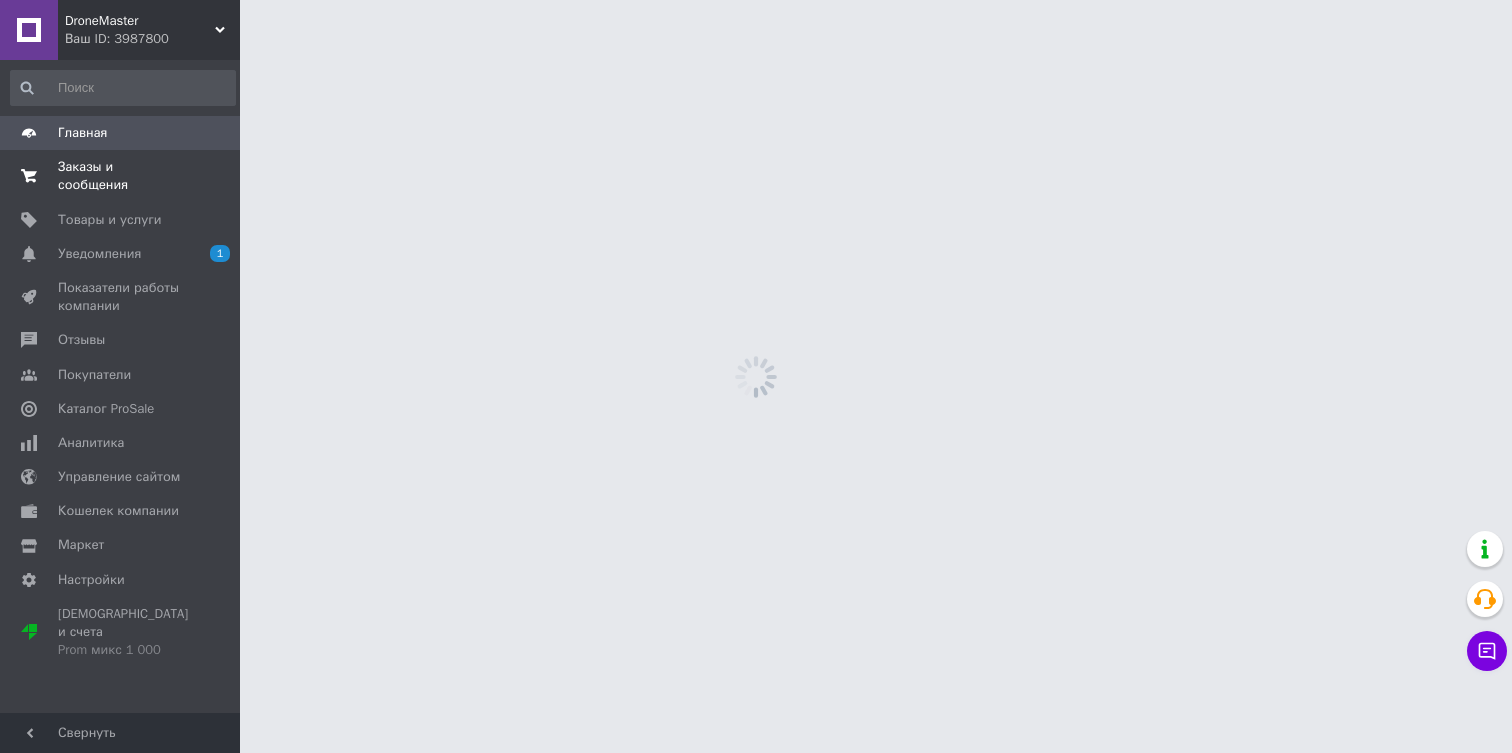 click on "Заказы и сообщения" at bounding box center [121, 176] 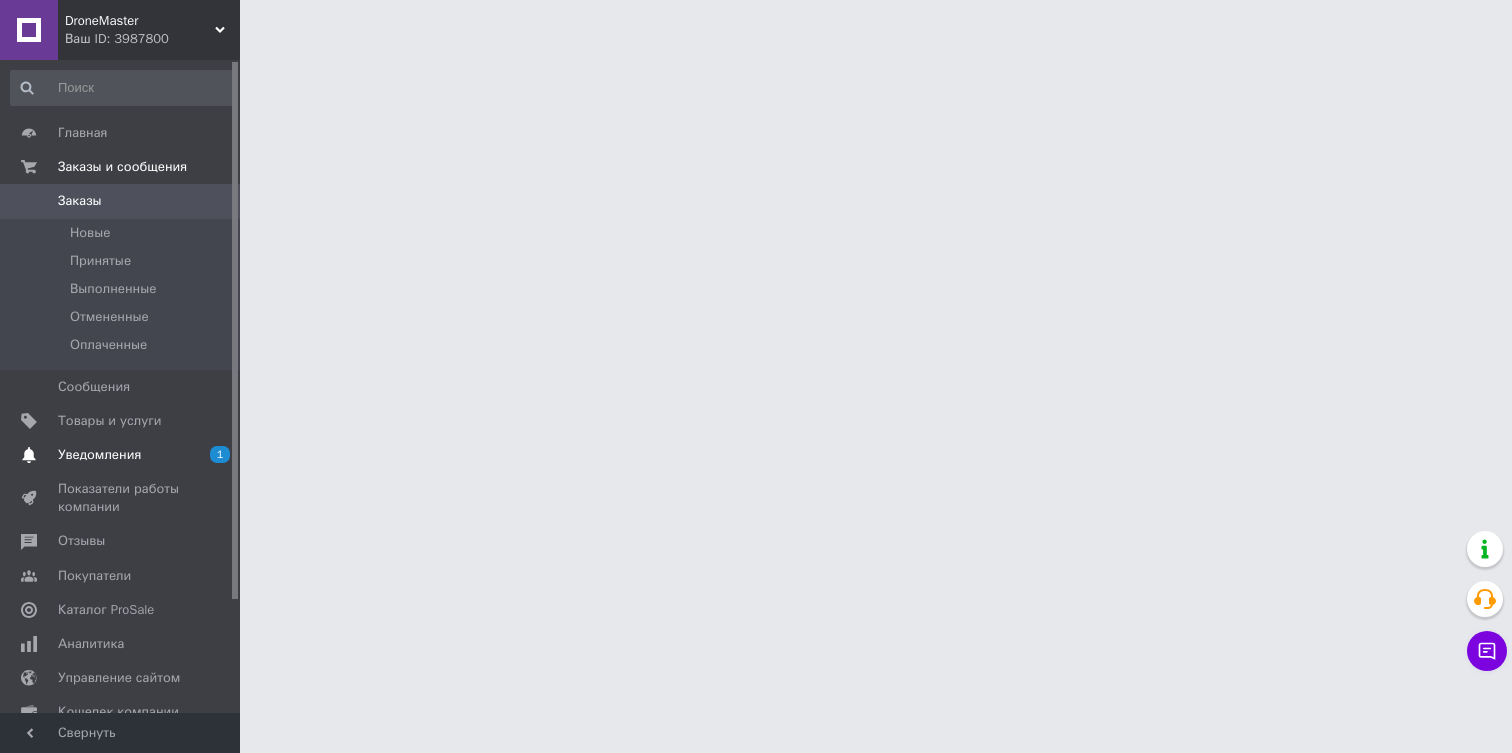 click on "Уведомления" at bounding box center (99, 455) 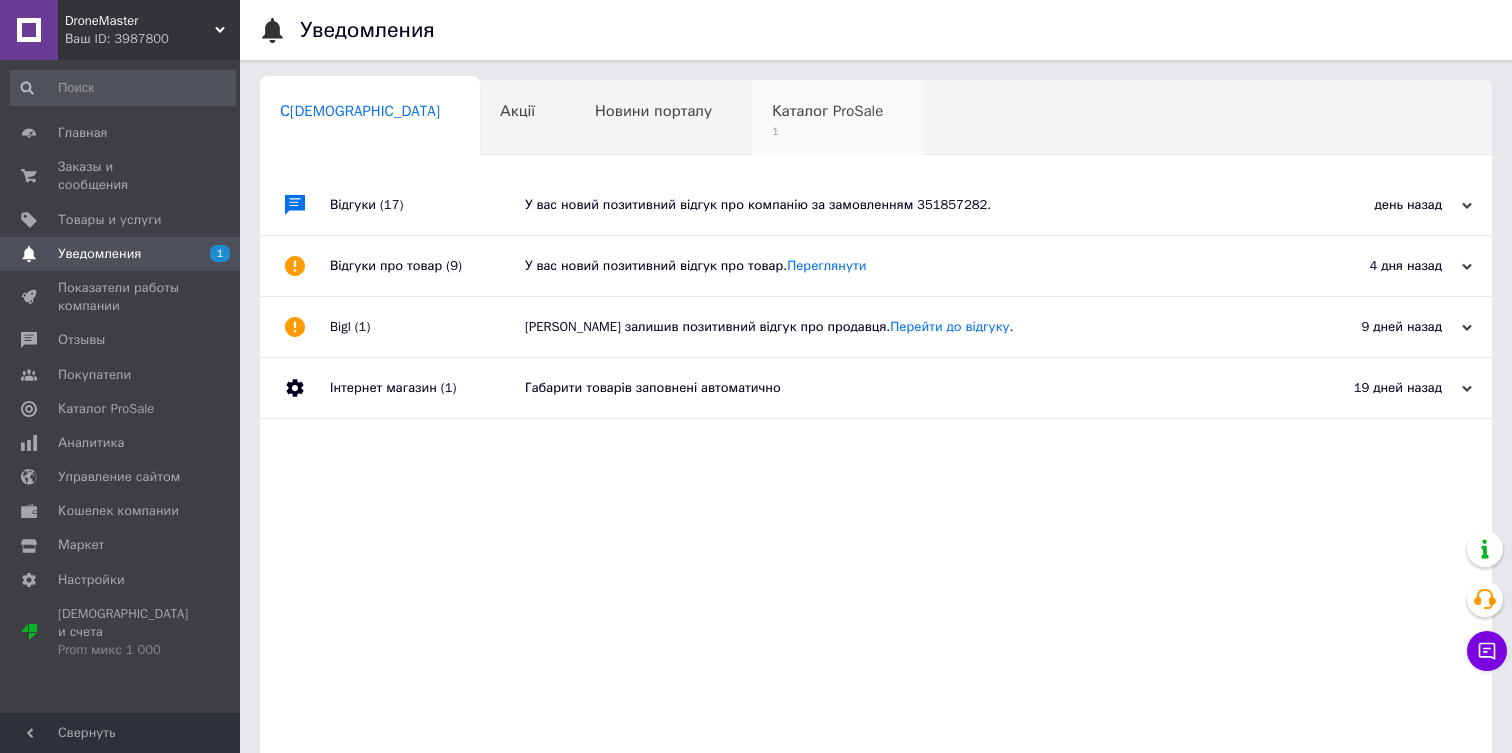 click on "Каталог ProSale 1" at bounding box center [837, 119] 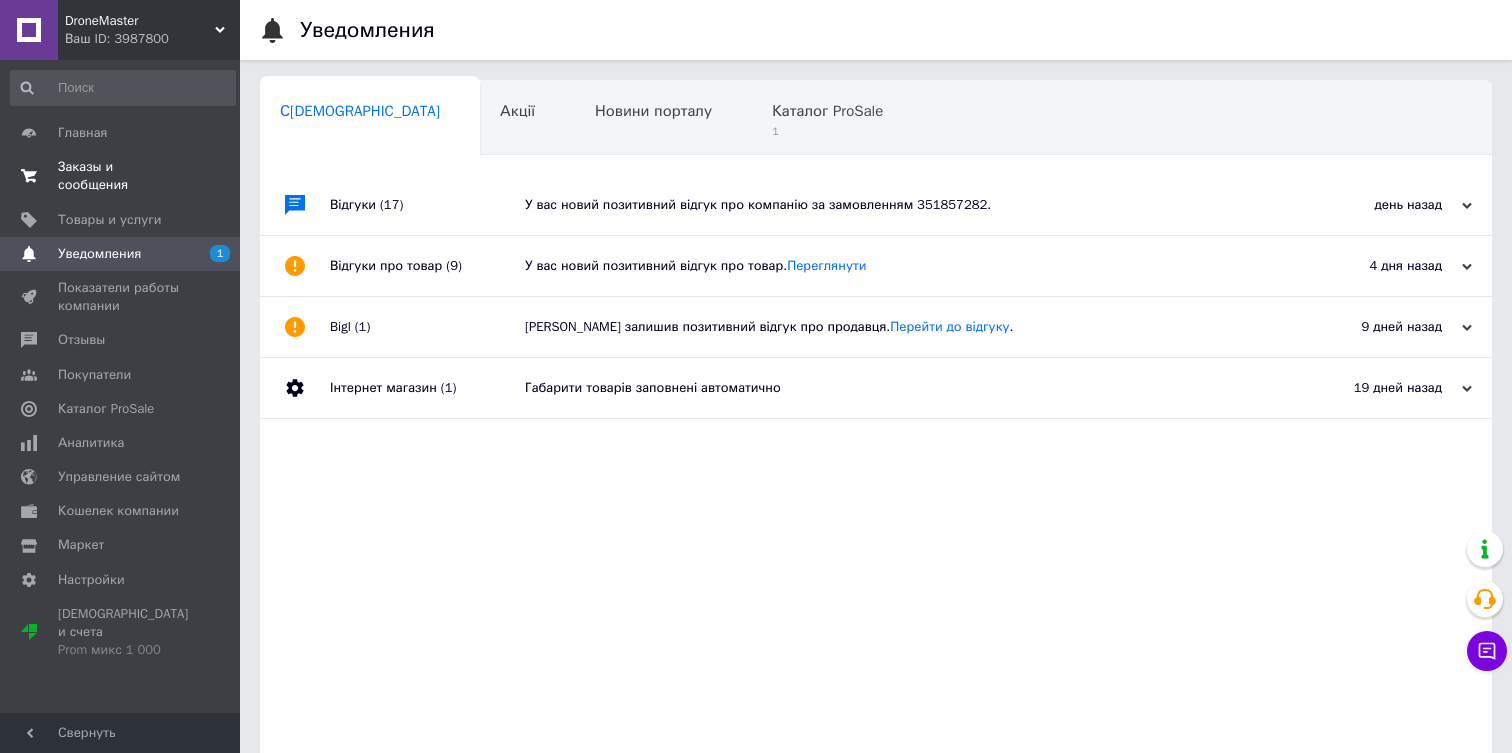 click on "Заказы и сообщения" at bounding box center [121, 176] 